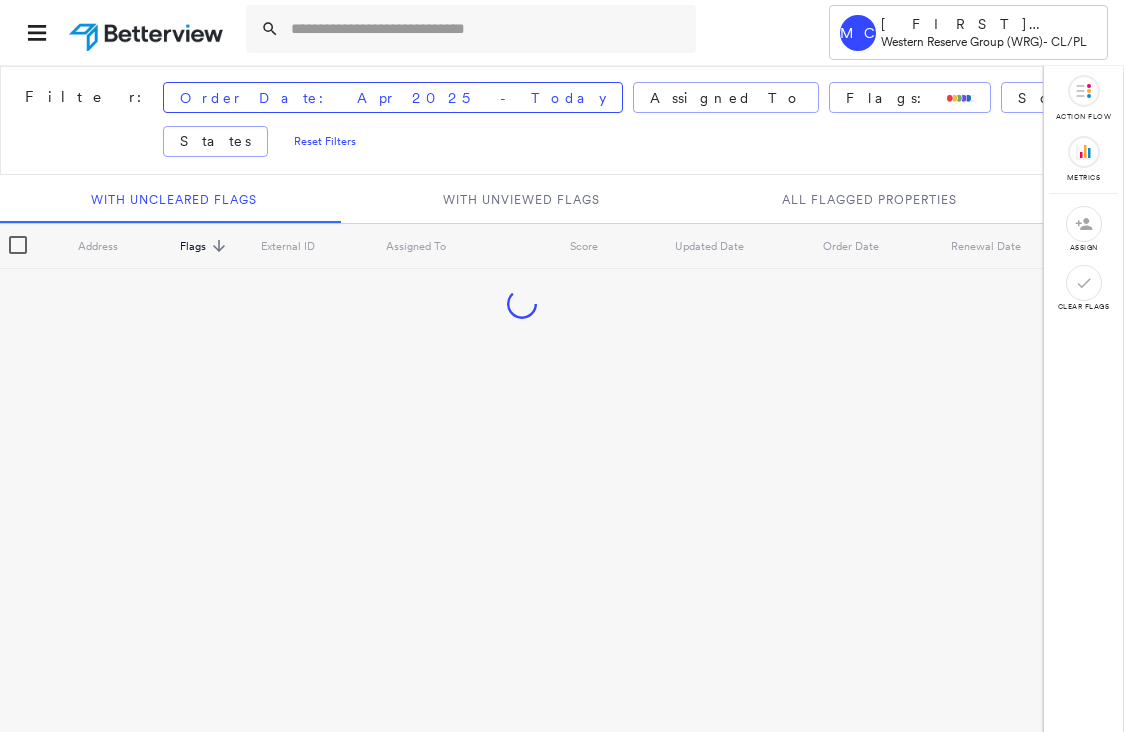 scroll, scrollTop: 0, scrollLeft: 0, axis: both 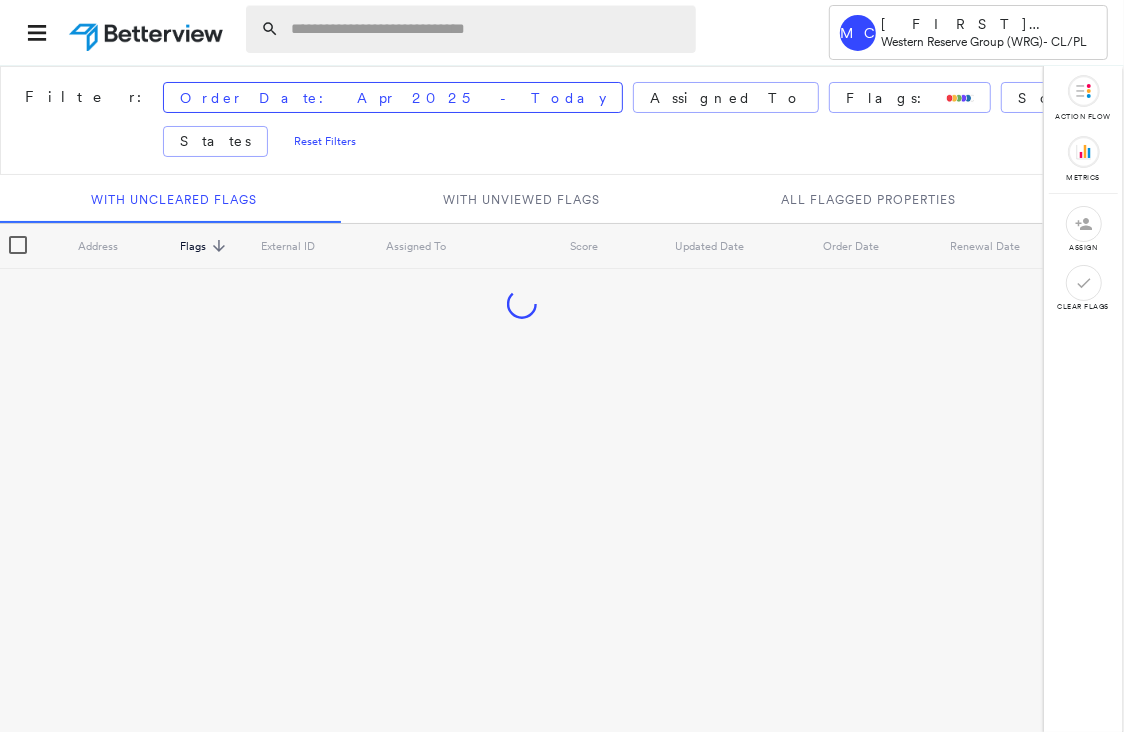 click at bounding box center [487, 29] 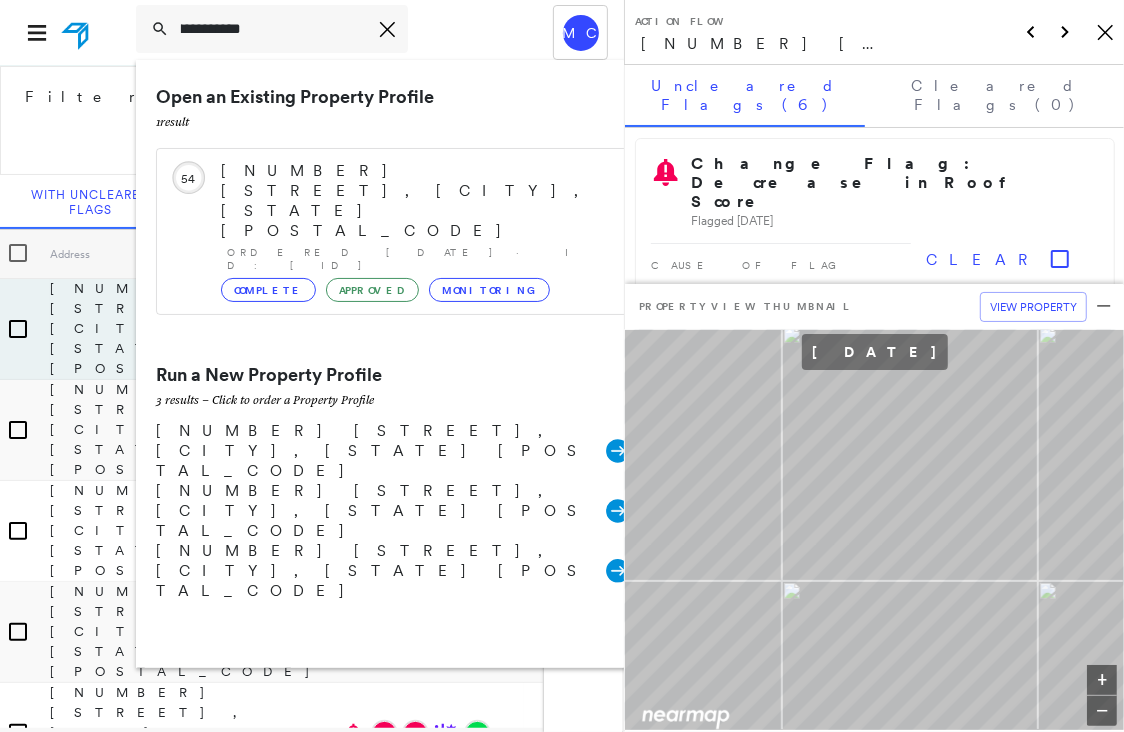 scroll, scrollTop: 0, scrollLeft: 45, axis: horizontal 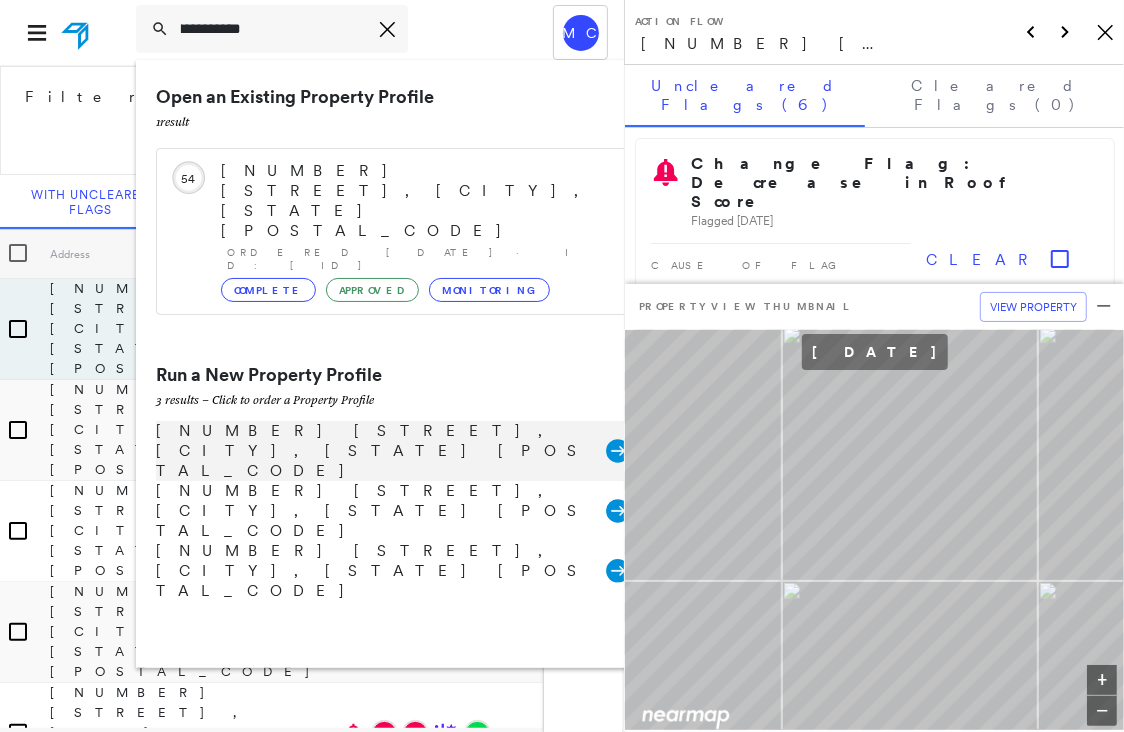 type on "**********" 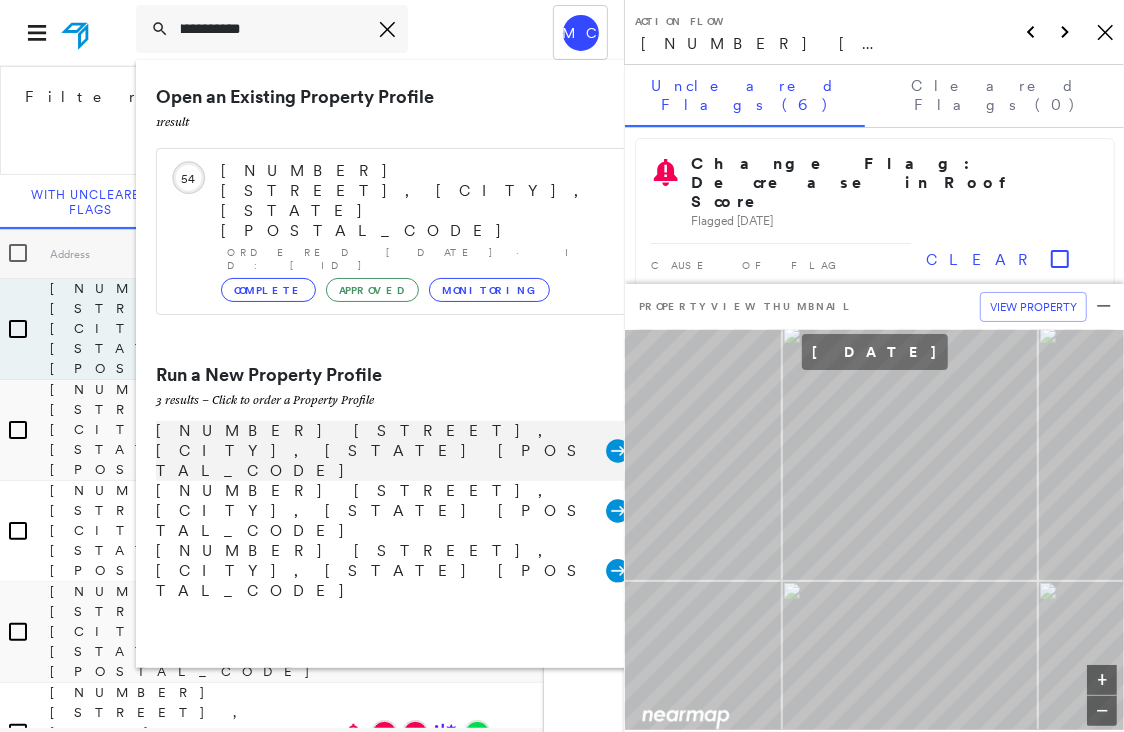 click on "[NUMBER] [STREET], [CITY], [STATE] [POSTAL_CODE]" at bounding box center (381, 451) 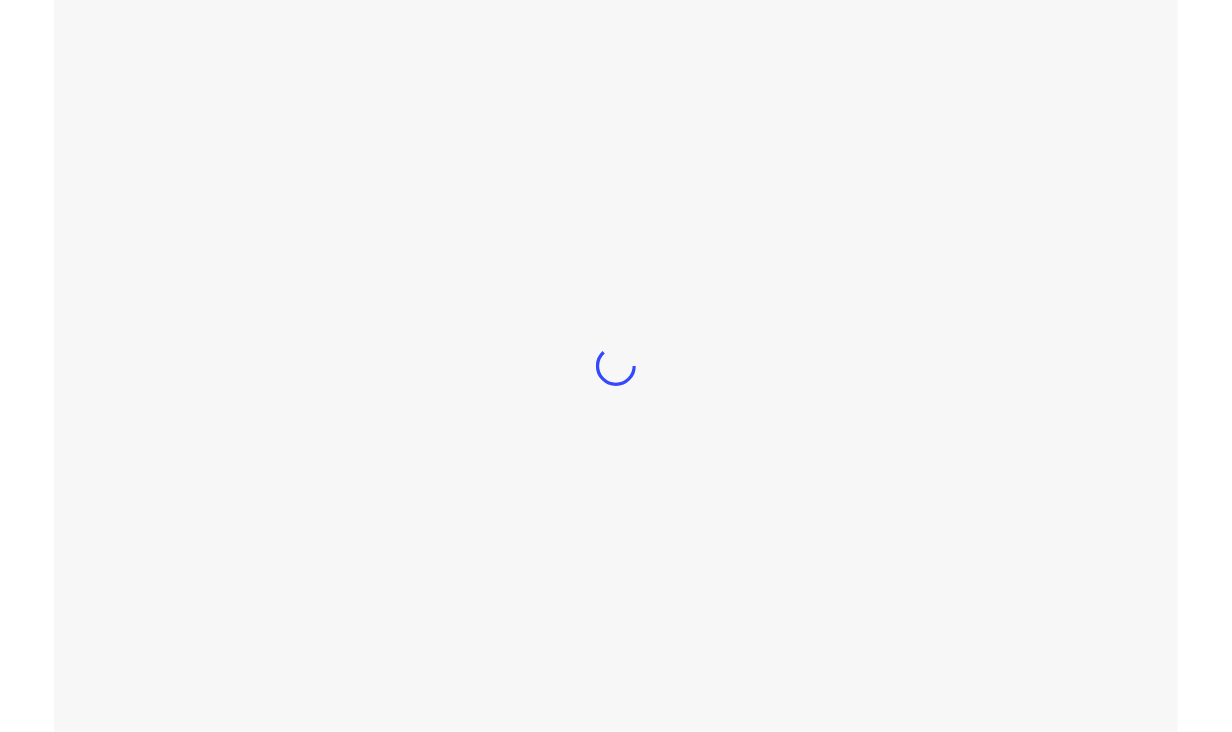 scroll, scrollTop: 0, scrollLeft: 0, axis: both 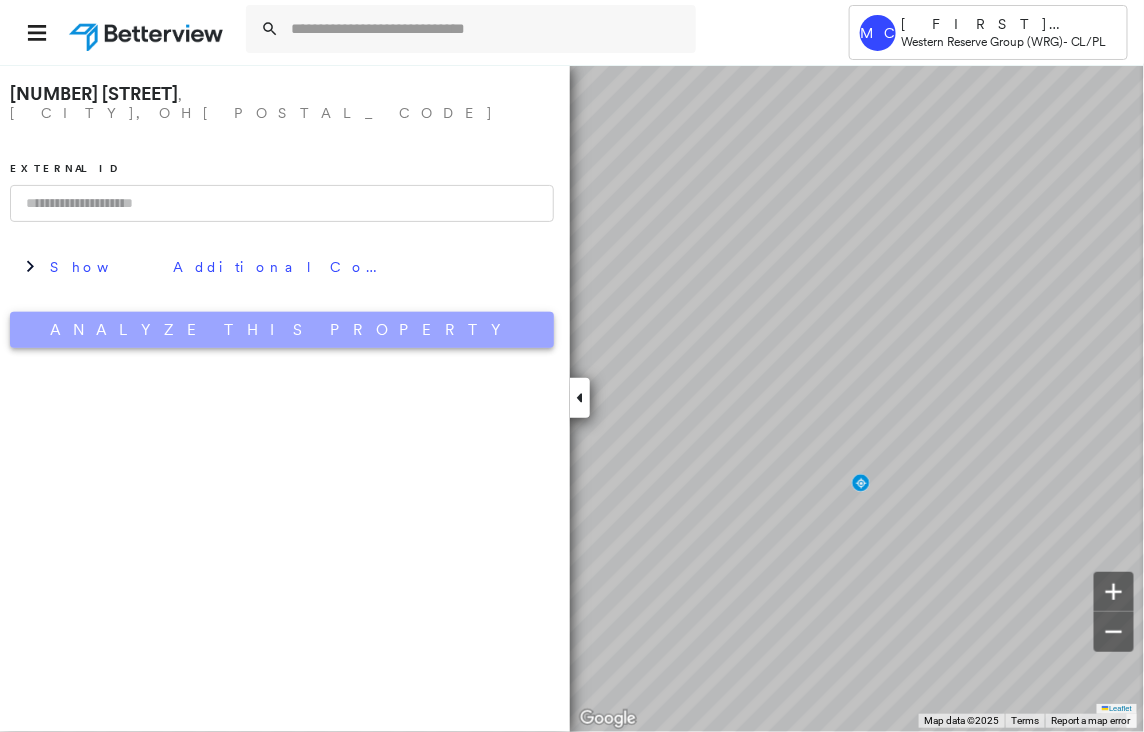 click on "Analyze This Property" at bounding box center [282, 330] 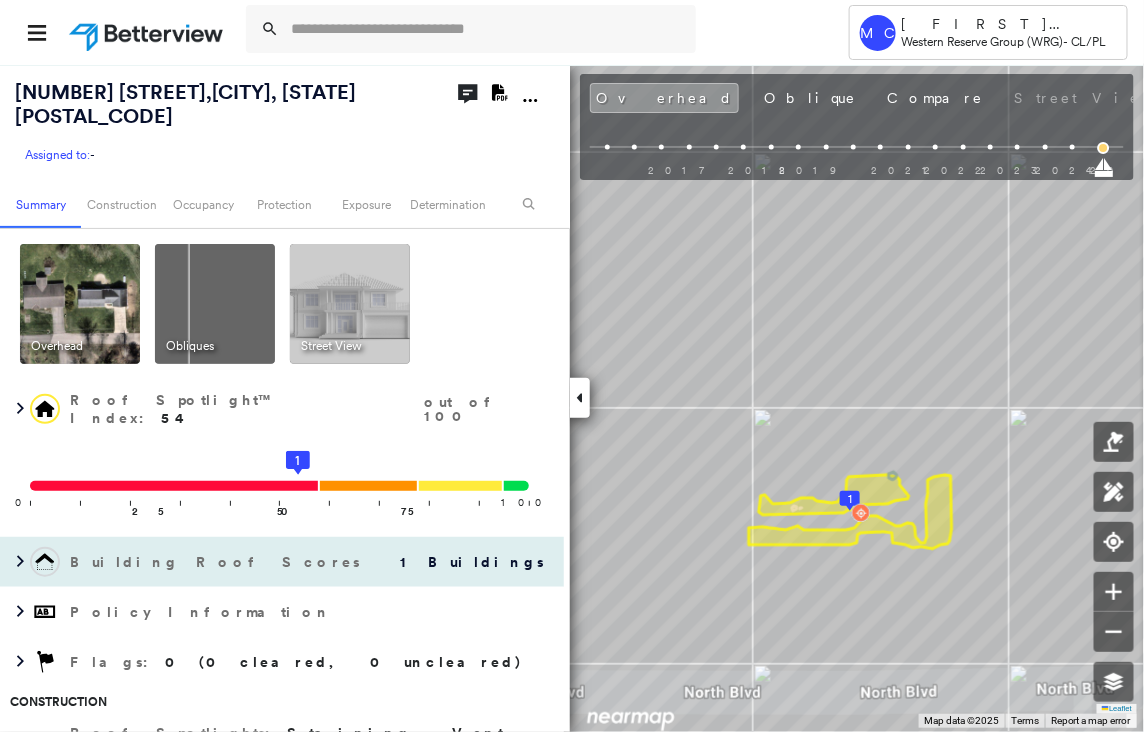 click at bounding box center [45, 562] 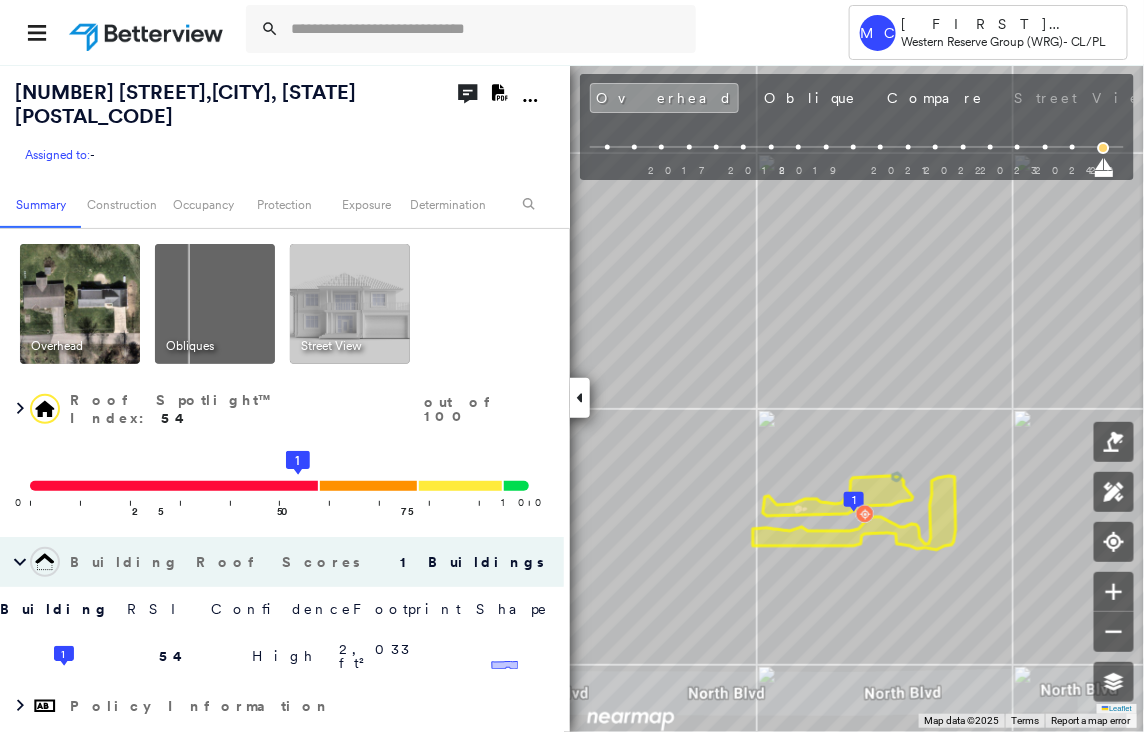 click on "Tower MC [FIRST] [LAST] Western Reserve Group (WRG) - CL/PL [NUMBER] [STREET] , [CITY], [STATE] [POSTAL_CODE] Assigned to: - Assigned to: - Assigned to: - Open Comments Download PDF Report Summary Construction Occupancy Protection Exposure Determination Overhead Obliques Street View Roof Spotlight™ Index : 54 out of 100 0 100 25 50 75 1 Building Roof Scores 1 Buildings Building RSI Confidence Footprint Shape 1 54 High 2,033 ft² Shape: Gable Ratio: 97% Material: Asphalt Shingle Ratio: 96% Slope: 42 degrees (Moderate) Height: 22 (2 Story) Square Footage: 2,033 ft² Staining Prevalent ( 49%, 995 ft² ) Policy Information Flags : 0 (0 cleared, 0 uncleared) Construction Roof Spotlights : Staining, Vent, Satellite Dish Property Features Roof Size & Shape : 1 building - Gable | Asphalt Shingle BuildZoom - Building Permit Data and Analysis Occupancy Place Detail National Registry of Historic Places Smarty Streets - Surrounding Properties Protection US Fire Administration: Nearest Fire Stations 3" at bounding box center (572, 366) 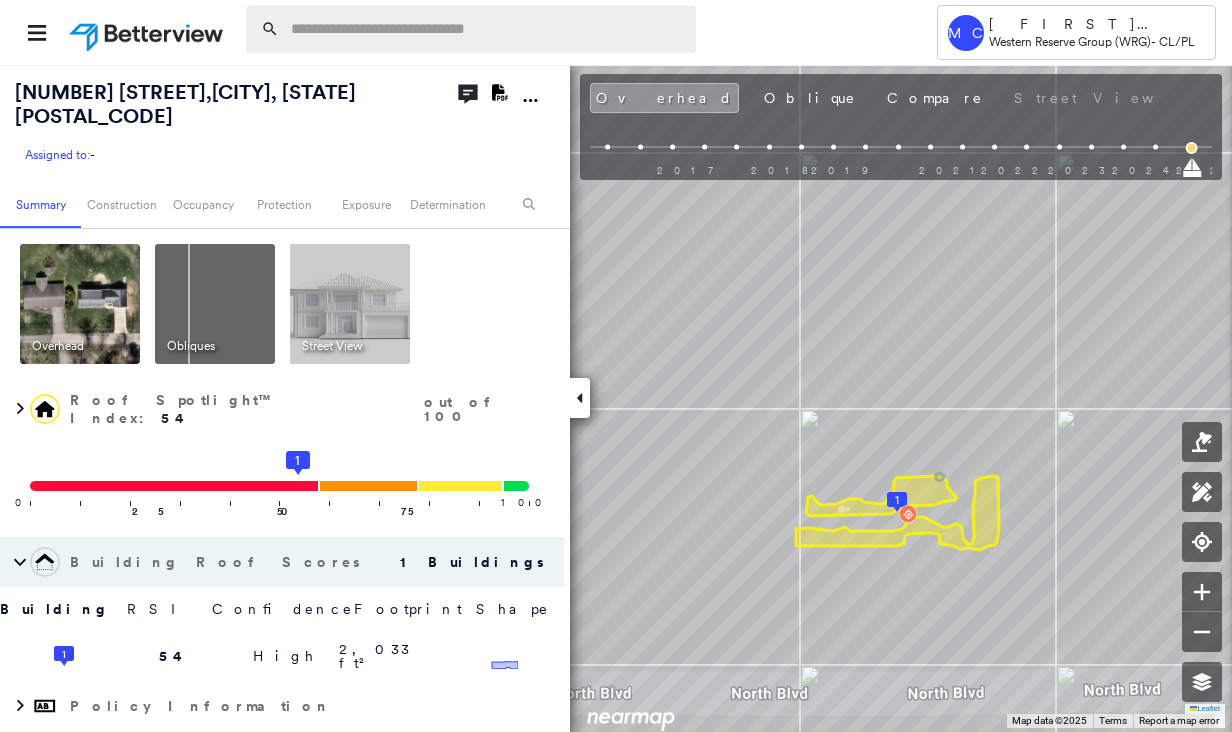 click at bounding box center (487, 29) 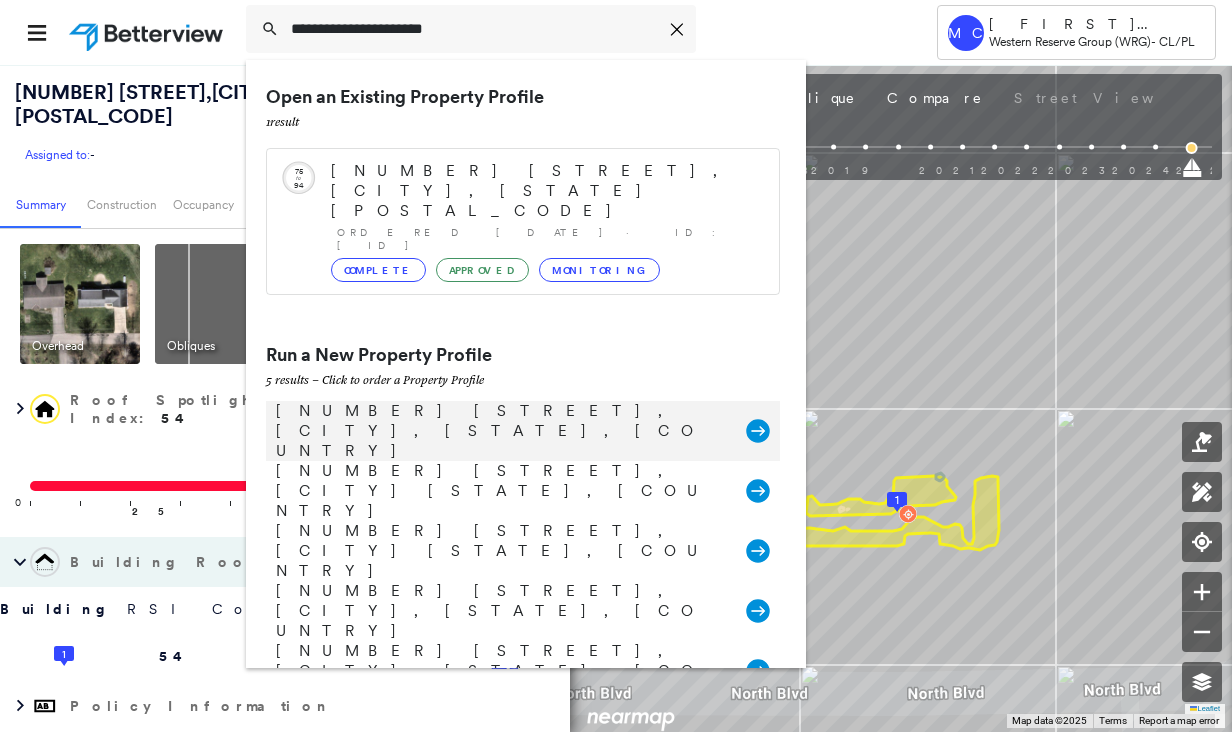 type on "**********" 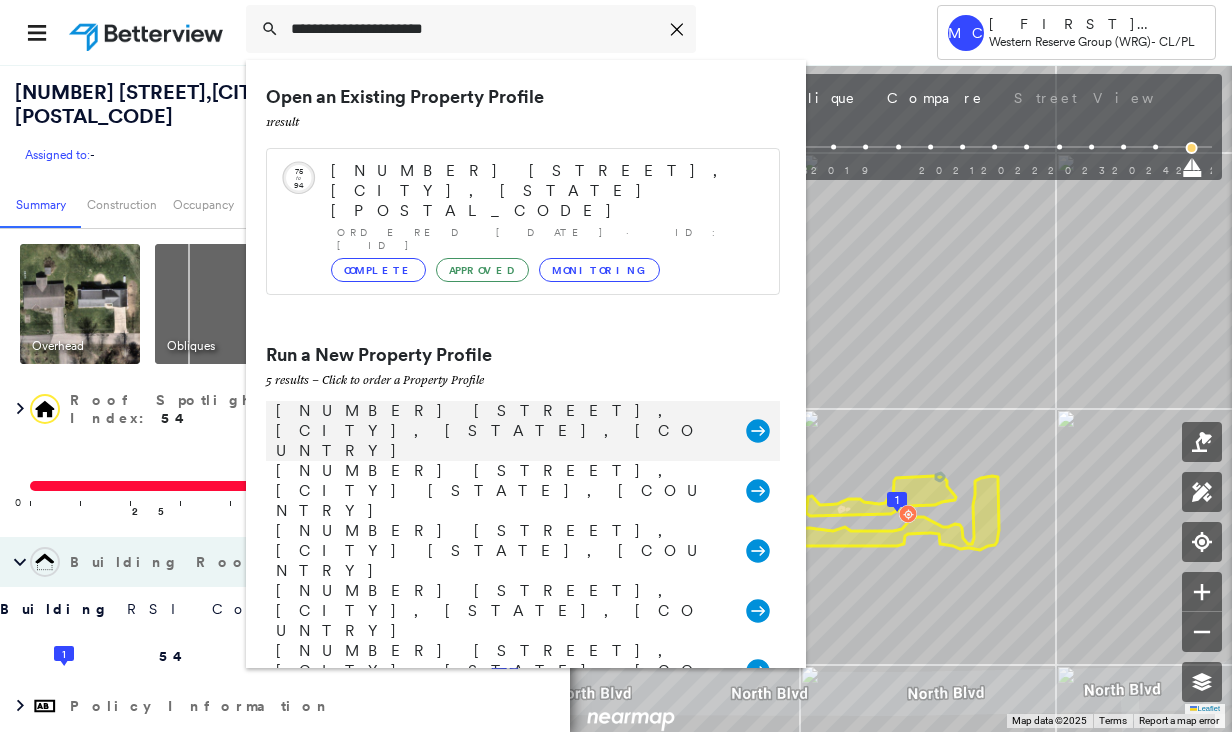 click on "[NUMBER] [STREET], [CITY], [STATE], [COUNTRY]" at bounding box center (501, 431) 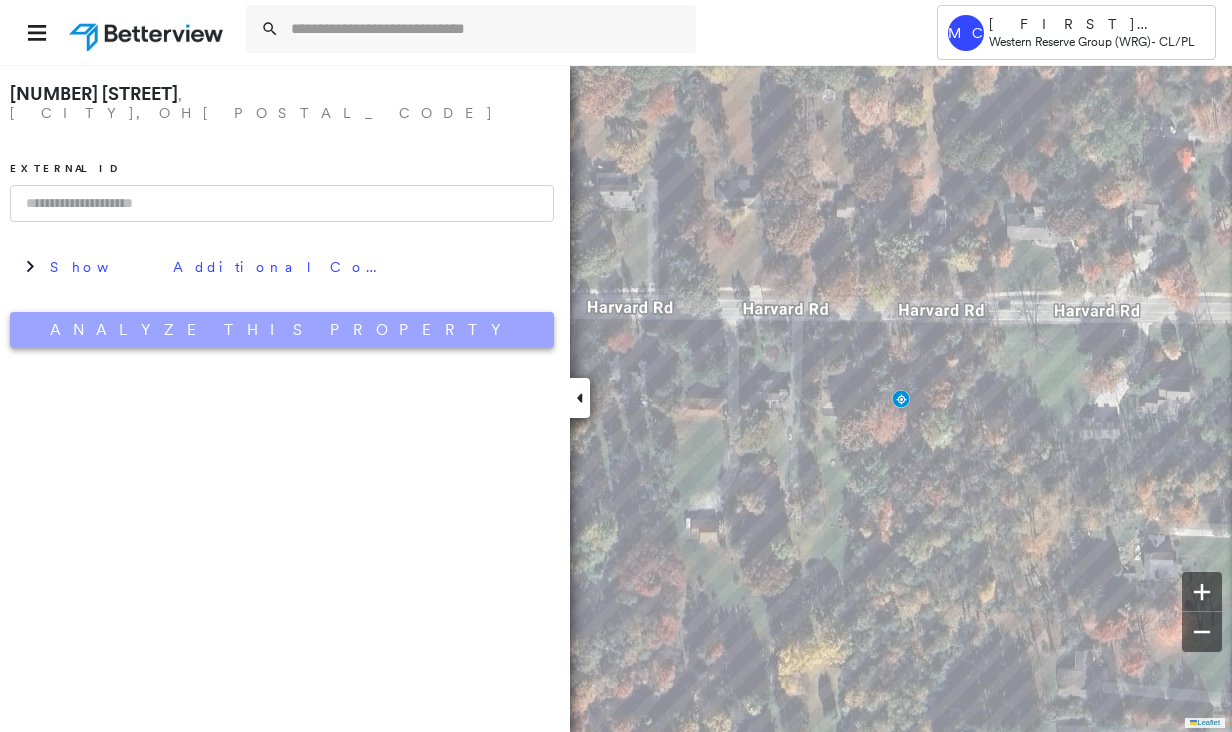 click on "Analyze This Property" at bounding box center (282, 330) 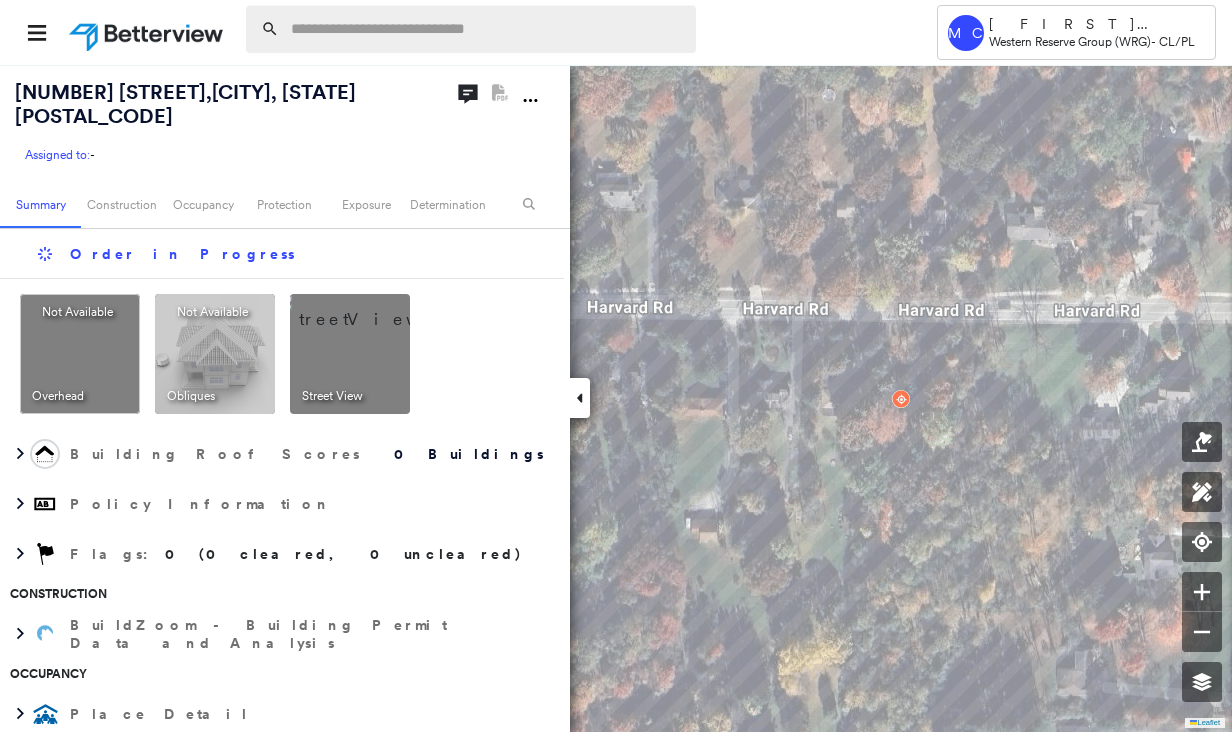click at bounding box center (487, 29) 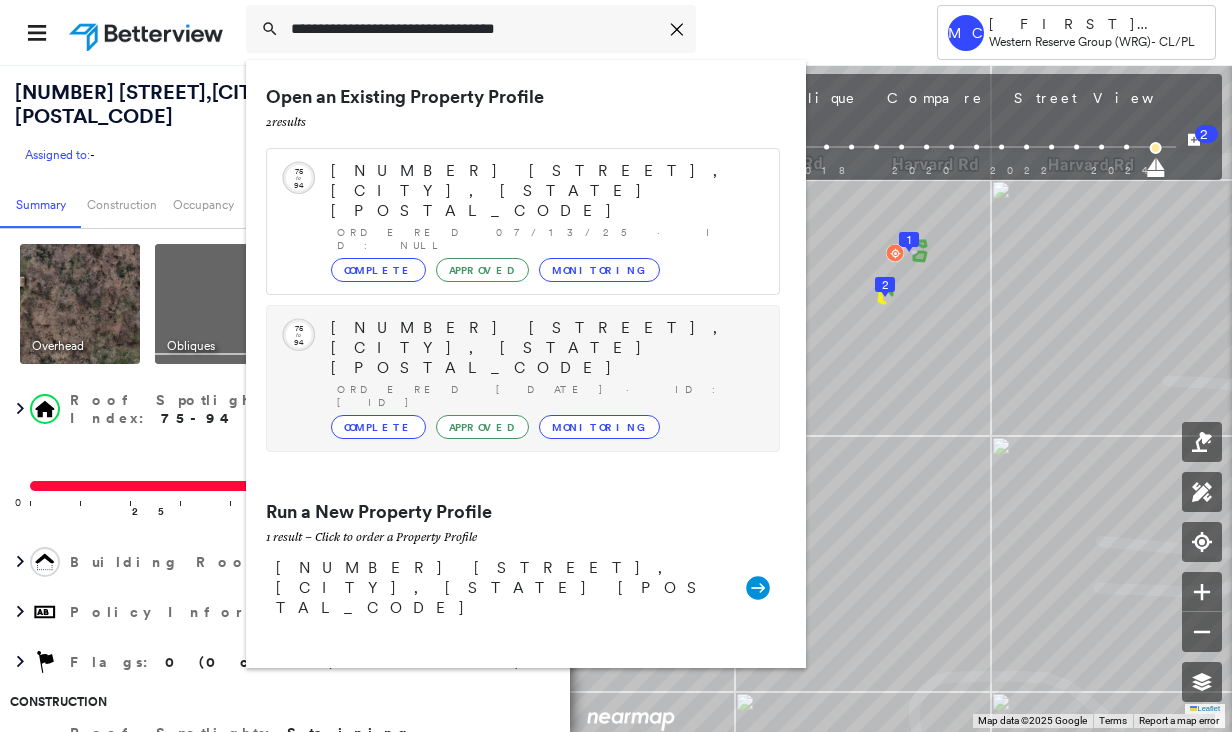 type on "**********" 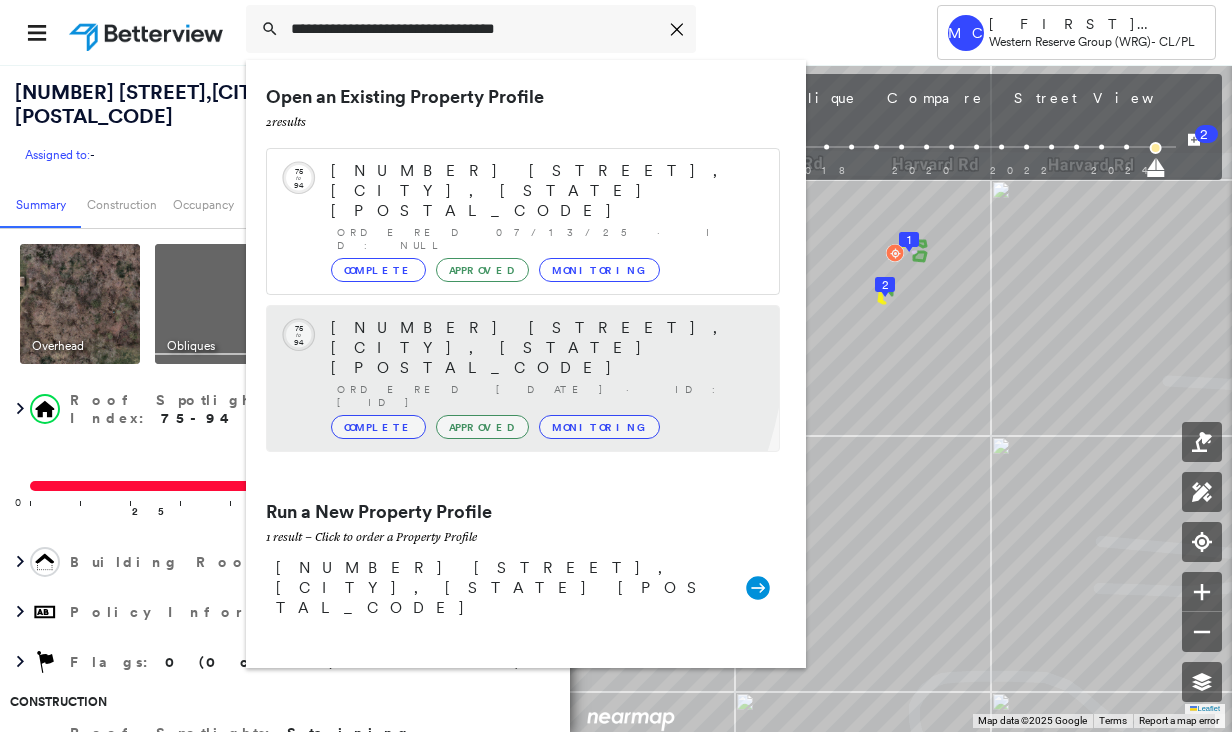 click on "[NUMBER] [STREET], [CITY], [STATE] [POSTAL_CODE]" at bounding box center [545, 348] 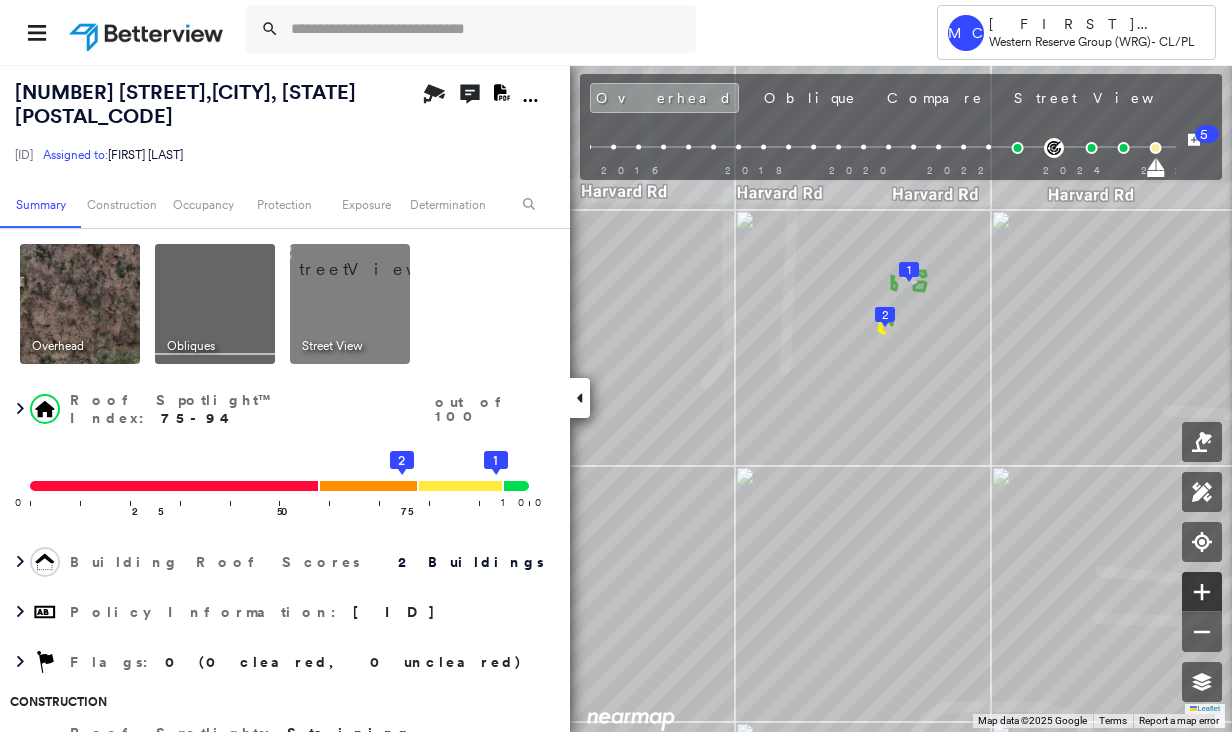 click 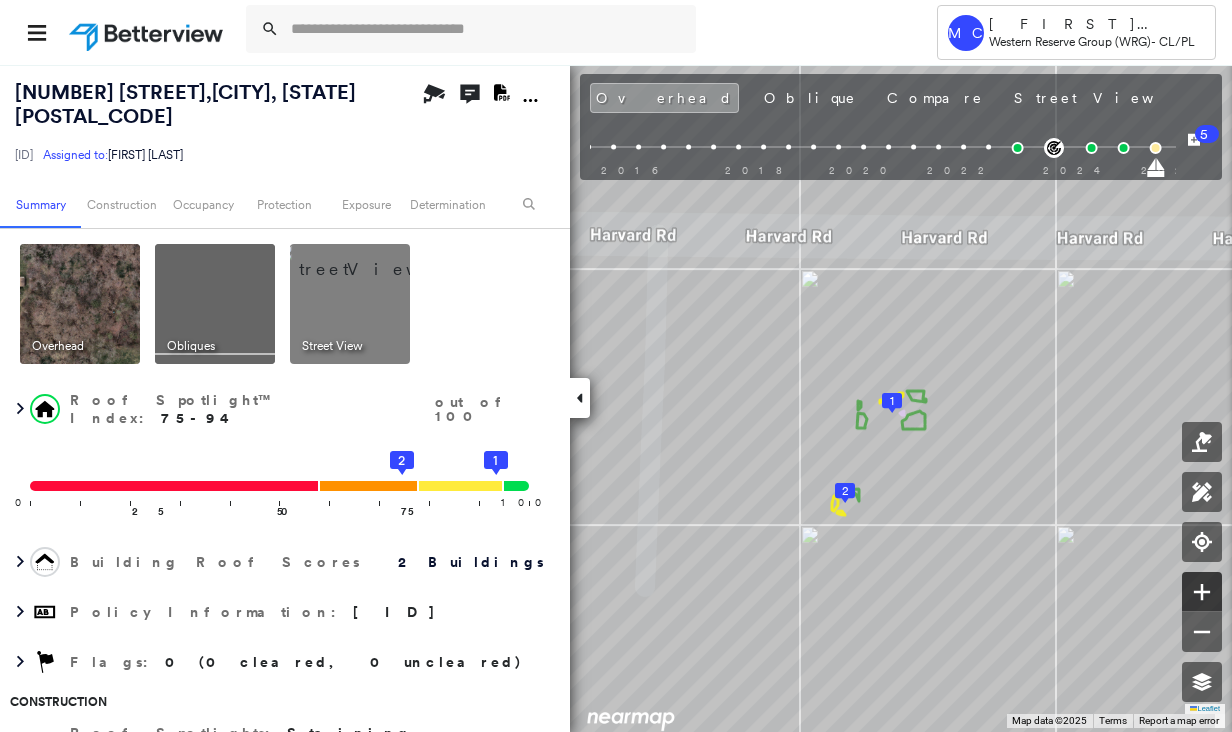 click 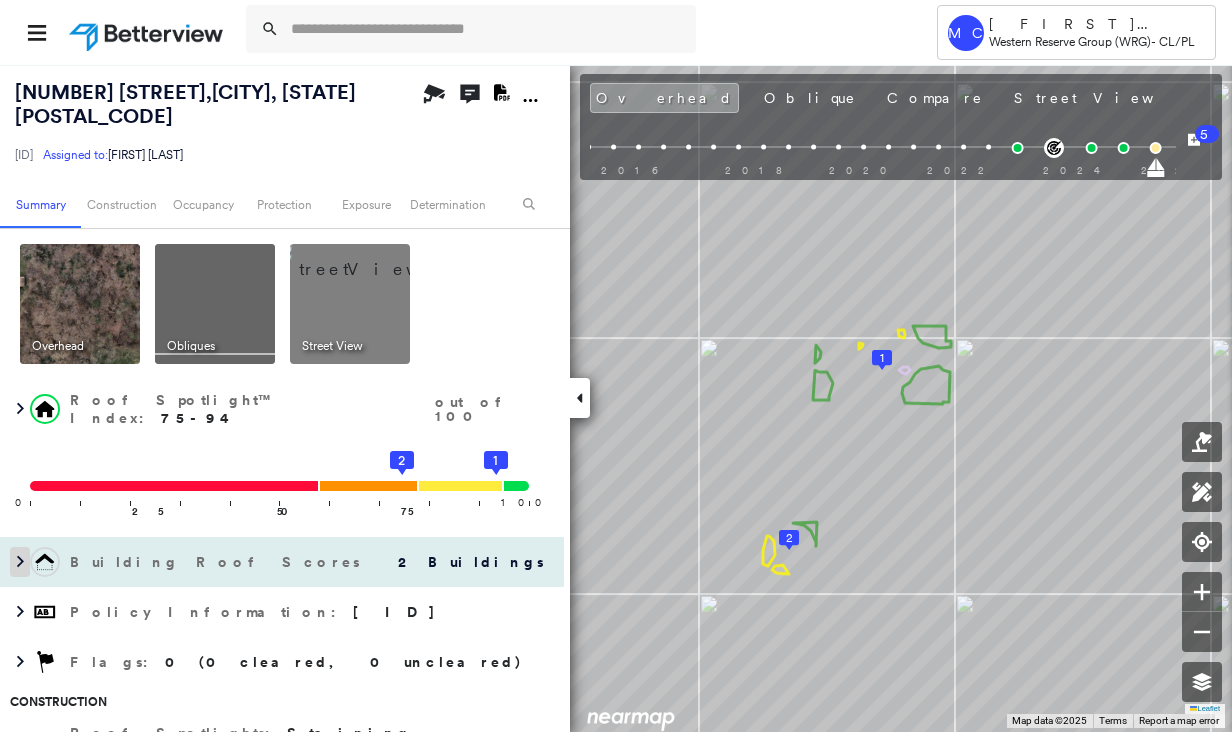 click at bounding box center (20, 562) 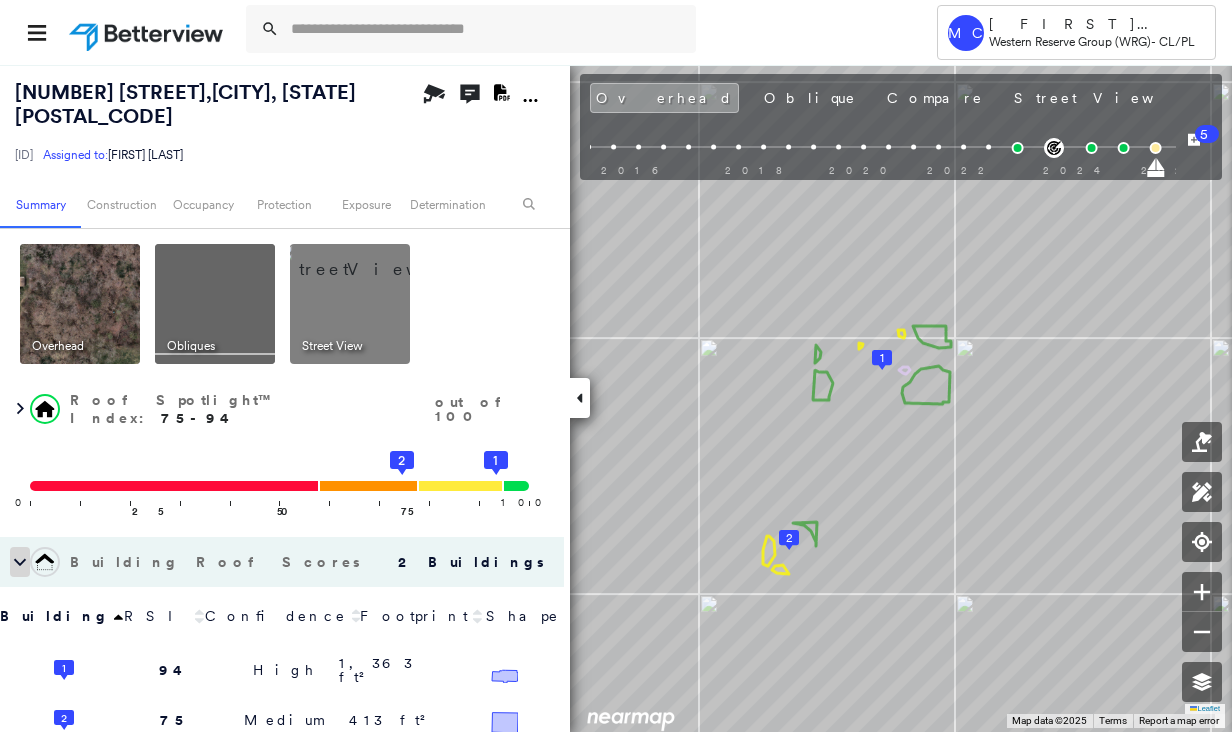 click at bounding box center (20, 562) 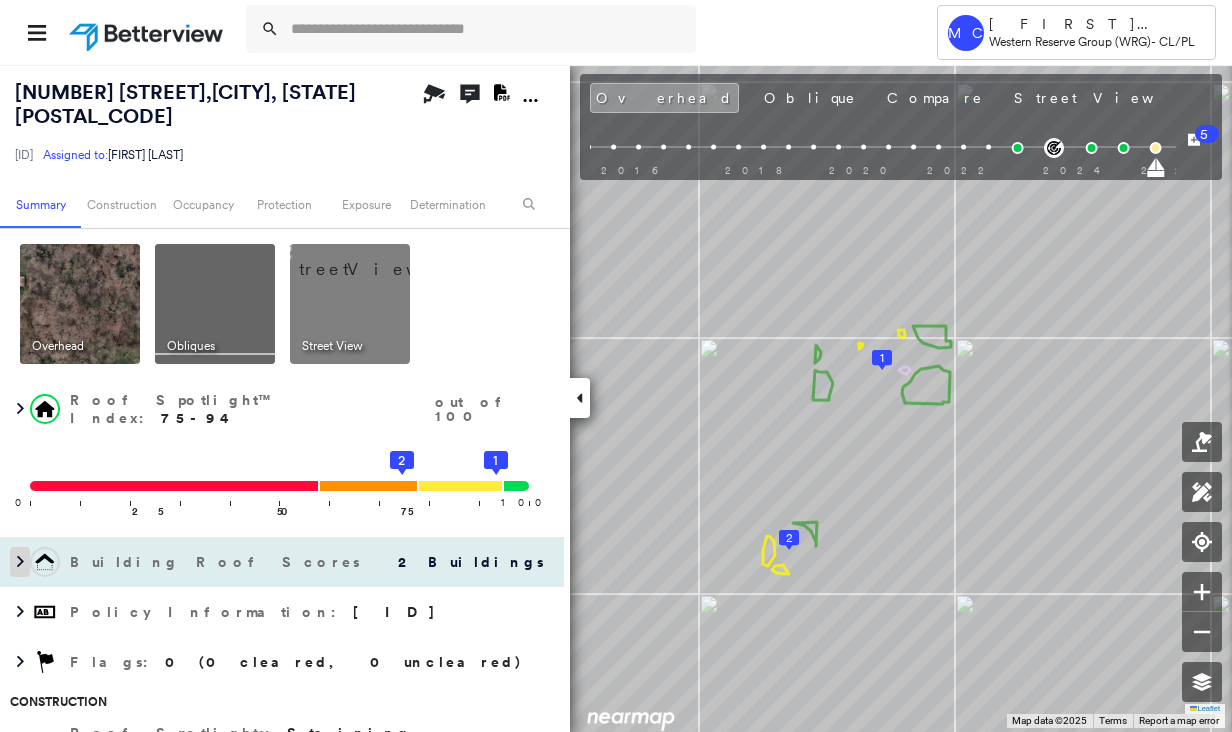 click 